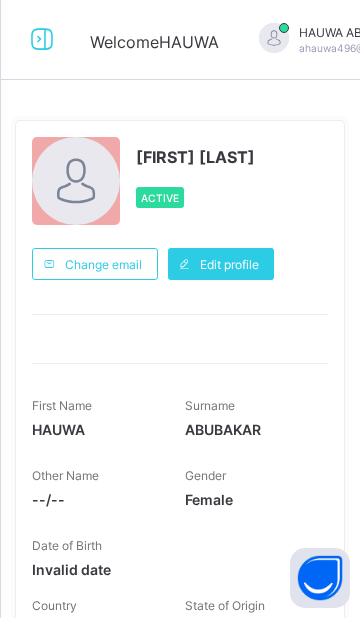 scroll, scrollTop: 0, scrollLeft: 0, axis: both 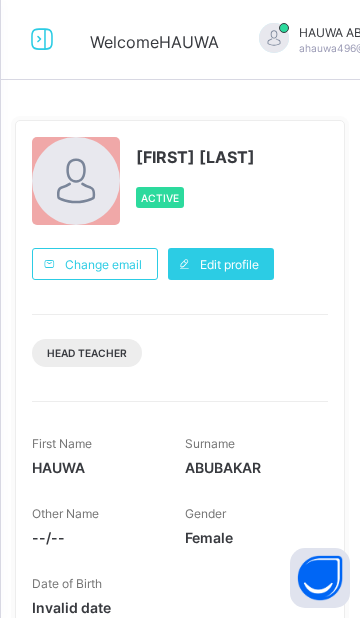 click at bounding box center (42, 39) 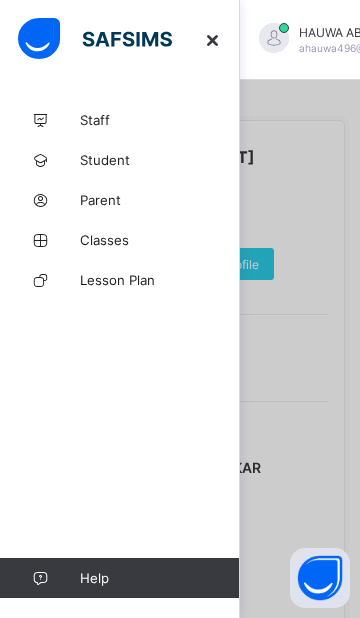 click on "Student" at bounding box center (120, 160) 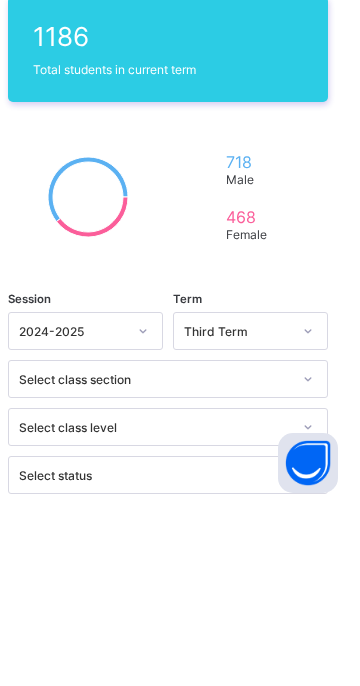 scroll, scrollTop: 288, scrollLeft: 0, axis: vertical 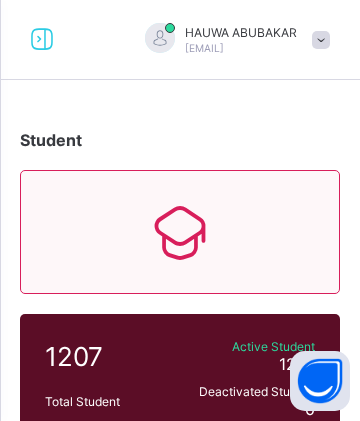 click at bounding box center [42, 39] 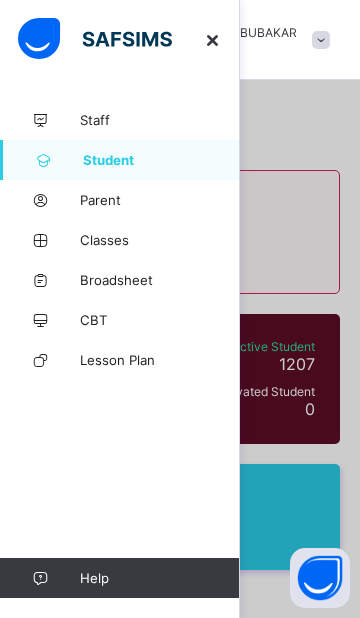 click on "Broadsheet" at bounding box center [160, 280] 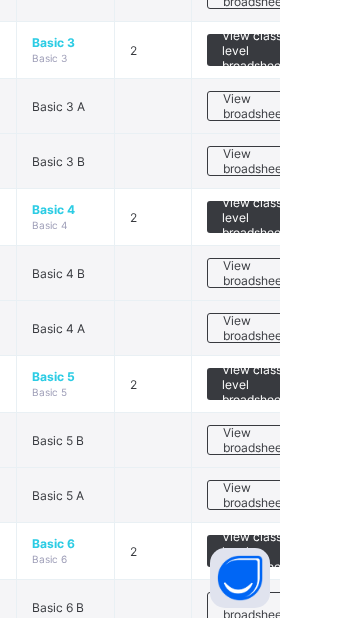 scroll, scrollTop: 1053, scrollLeft: 0, axis: vertical 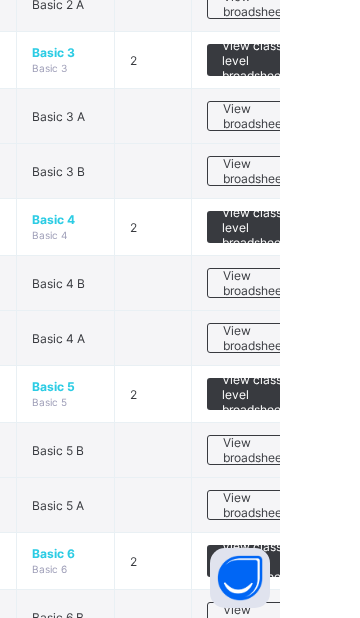 click on "View broadsheet" at bounding box center (334, 338) 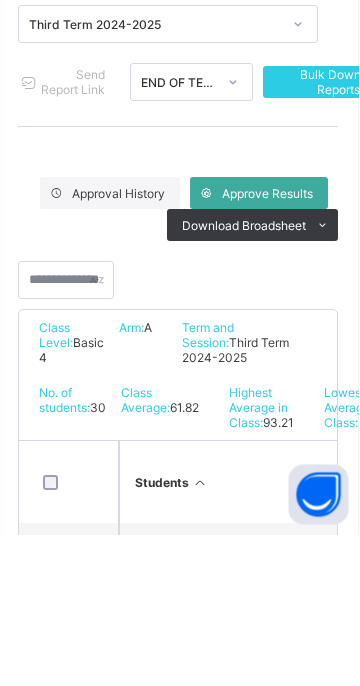 scroll, scrollTop: 119, scrollLeft: 0, axis: vertical 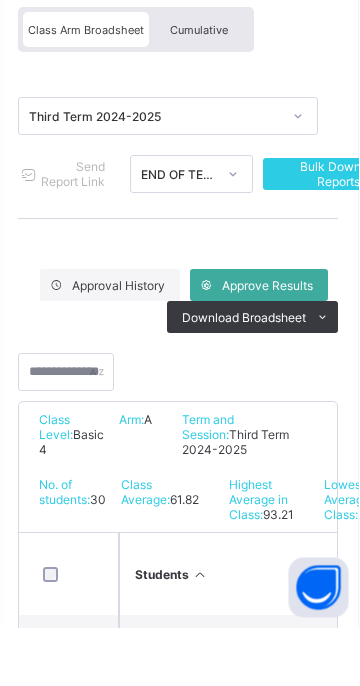 click on "PDF Excel sheet" at bounding box center (0, 0) 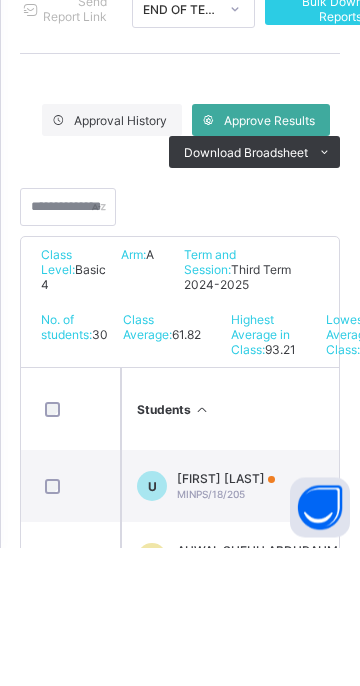 scroll, scrollTop: 238, scrollLeft: 0, axis: vertical 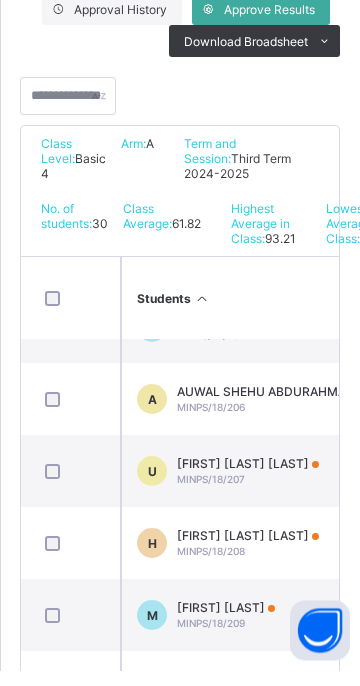 click on "HABIBA BARDE ABUBAKAR    MINPS/18/208" at bounding box center (248, 559) 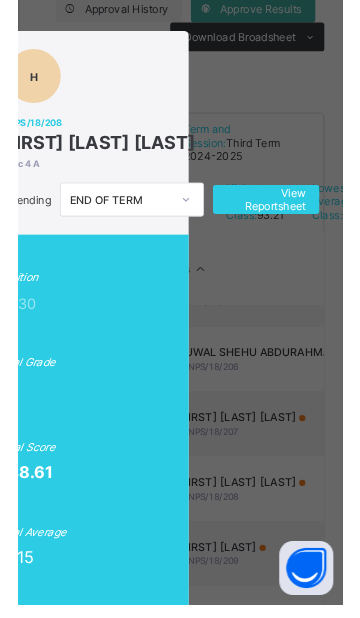 scroll, scrollTop: 0, scrollLeft: 119, axis: horizontal 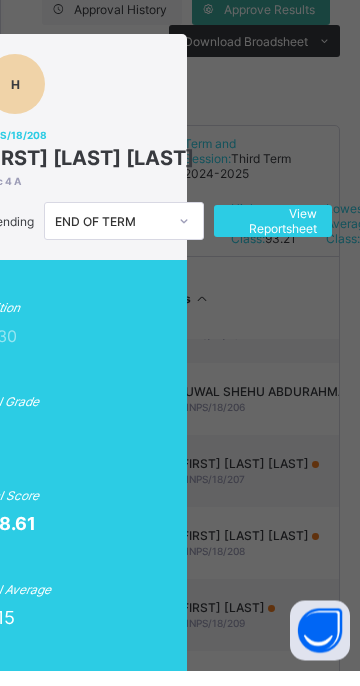 click on "View Reportsheet" at bounding box center (273, 237) 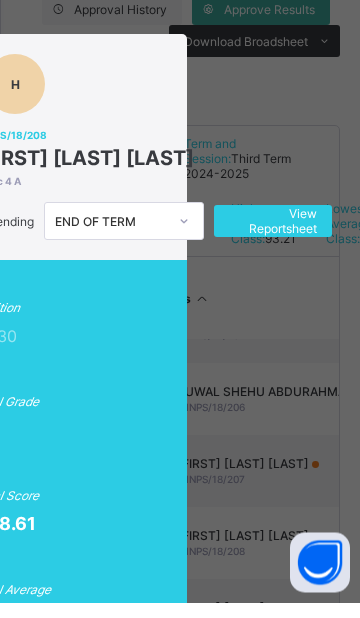 scroll, scrollTop: 0, scrollLeft: 246, axis: horizontal 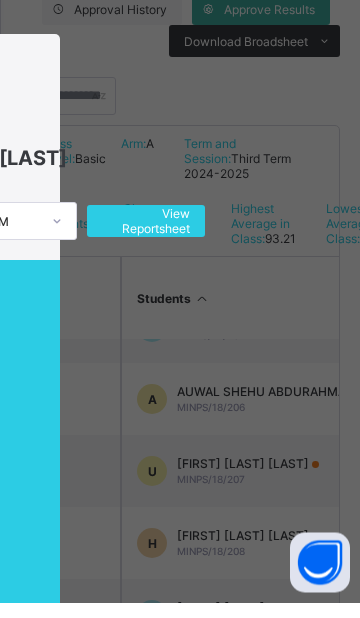 click on "View Reportsheet" at bounding box center [146, 237] 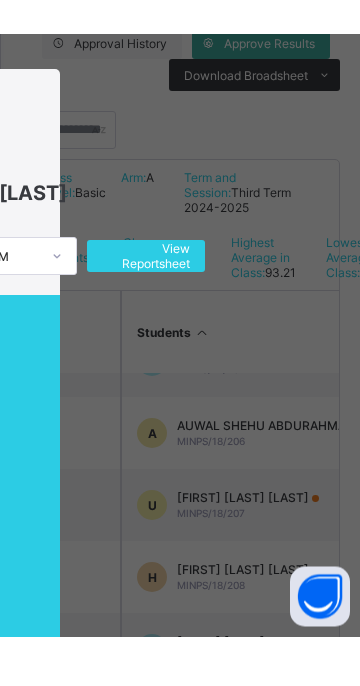 scroll, scrollTop: 392, scrollLeft: 0, axis: vertical 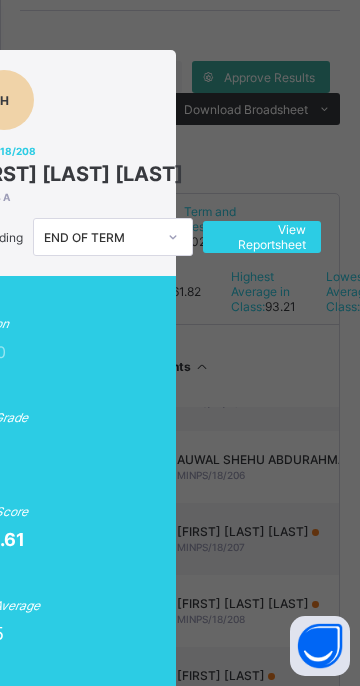 click on "View Reportsheet" at bounding box center [262, 237] 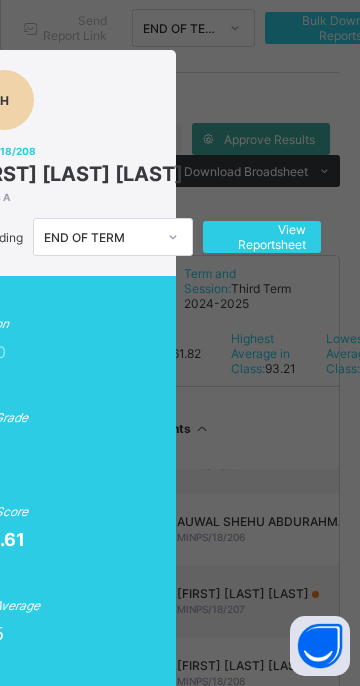 scroll, scrollTop: 0, scrollLeft: 1, axis: horizontal 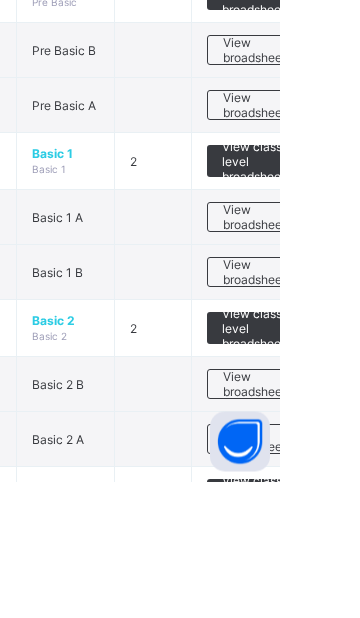 click on "View broadsheet" at bounding box center (334, 576) 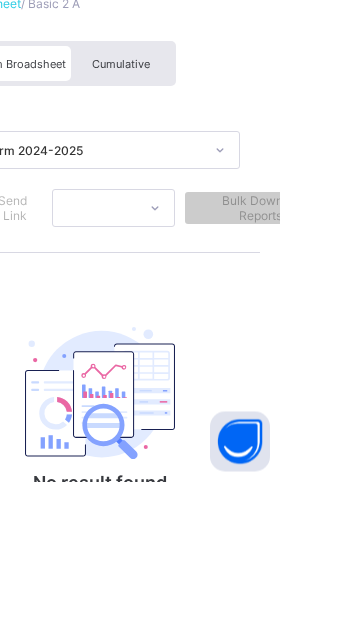 scroll, scrollTop: 0, scrollLeft: 0, axis: both 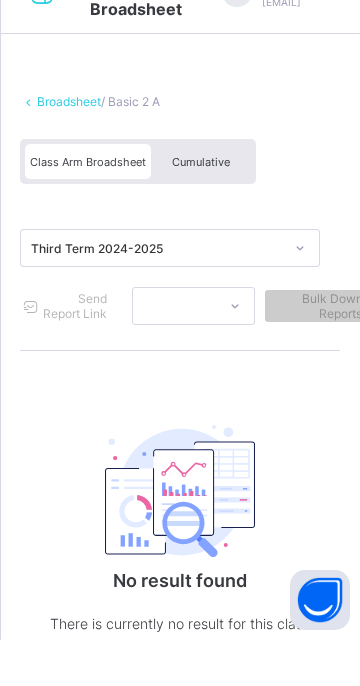 click at bounding box center [180, 537] 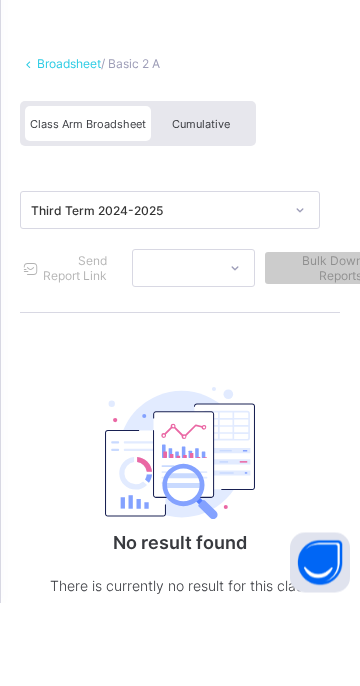 click at bounding box center [180, 537] 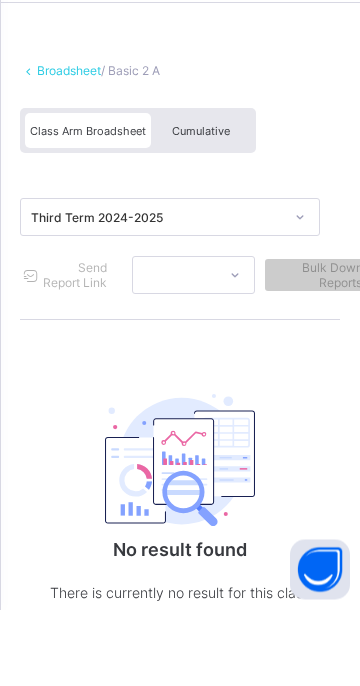 click at bounding box center (180, 537) 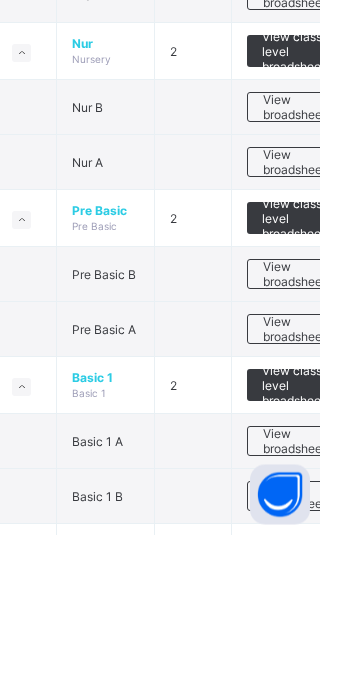 scroll, scrollTop: 392, scrollLeft: 0, axis: vertical 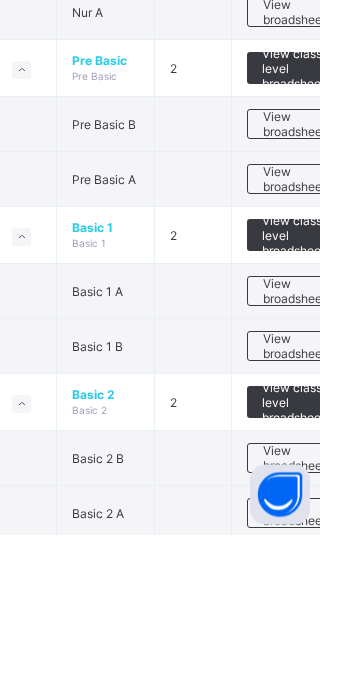 click on "View broadsheet" at bounding box center (334, 610) 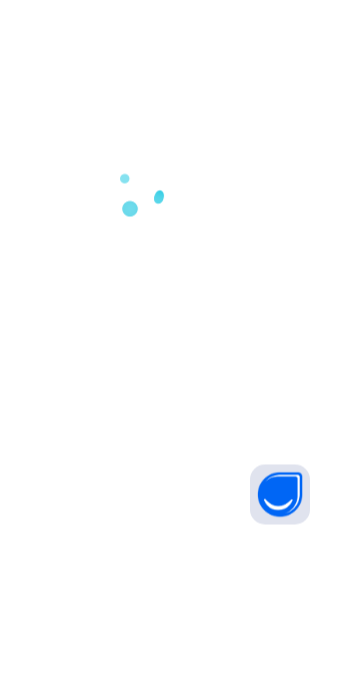 scroll, scrollTop: 0, scrollLeft: 0, axis: both 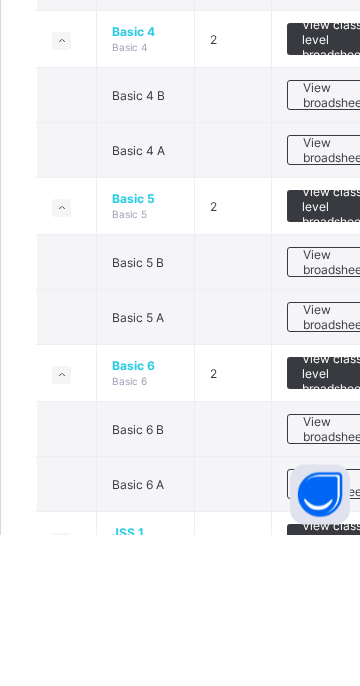 click on "View broadsheet" at bounding box center [334, 469] 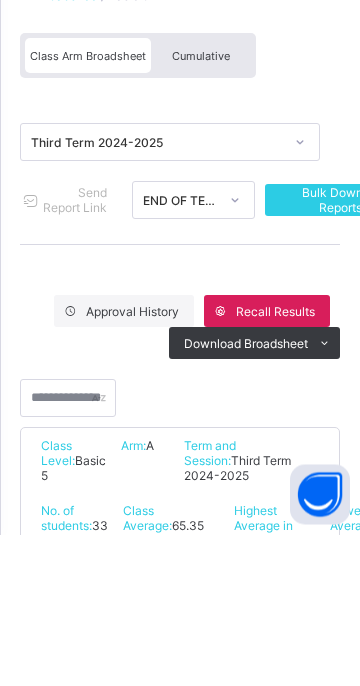 scroll, scrollTop: 438, scrollLeft: 0, axis: vertical 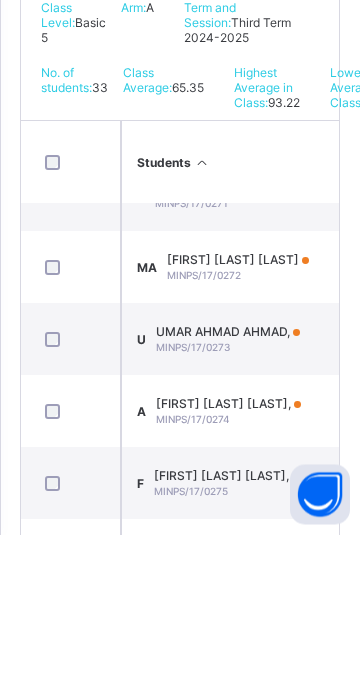 click on "AHMAD UMAR  AMINU," at bounding box center [228, 555] 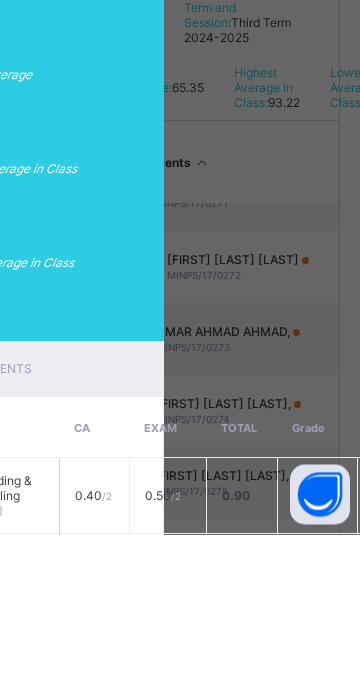 scroll, scrollTop: 404, scrollLeft: 50, axis: both 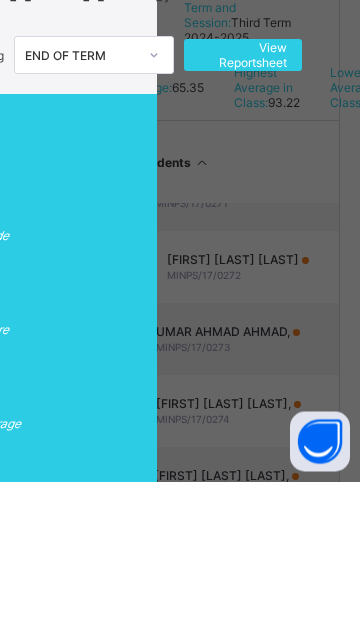 click on "View Reportsheet" at bounding box center [243, 192] 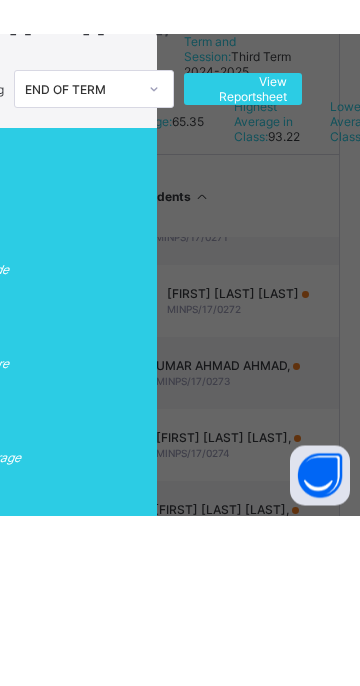 scroll, scrollTop: 438, scrollLeft: 0, axis: vertical 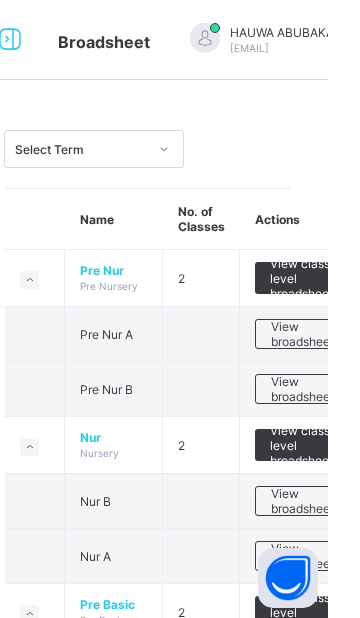 click at bounding box center [42, 40] 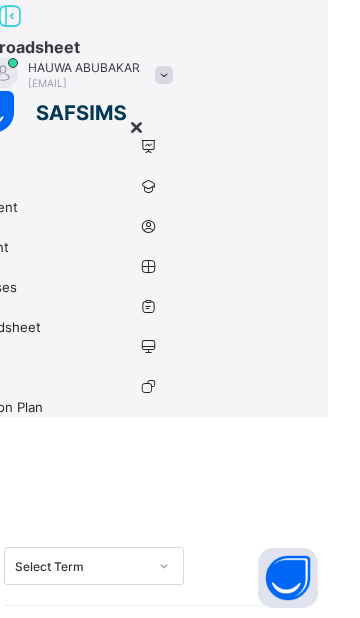 click on "Classes" at bounding box center (180, 287) 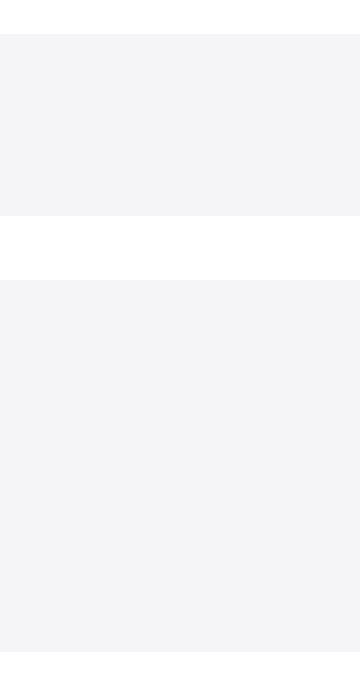 scroll, scrollTop: 0, scrollLeft: 0, axis: both 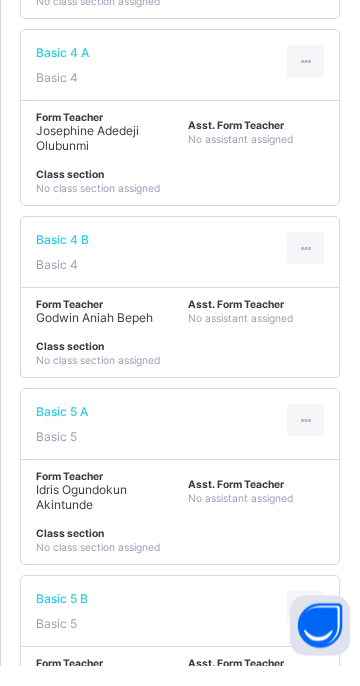 click on "Basic 5   A   Basic 5" at bounding box center (62, 445) 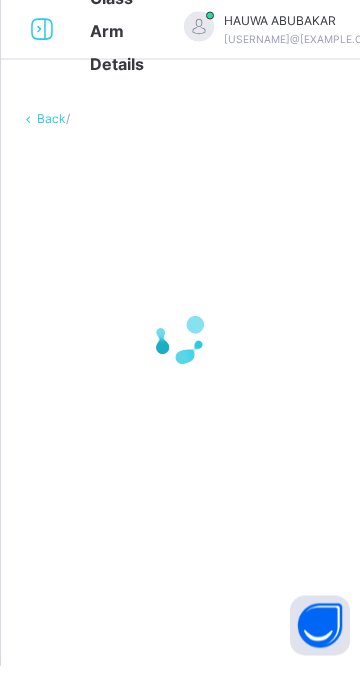 scroll, scrollTop: 0, scrollLeft: 0, axis: both 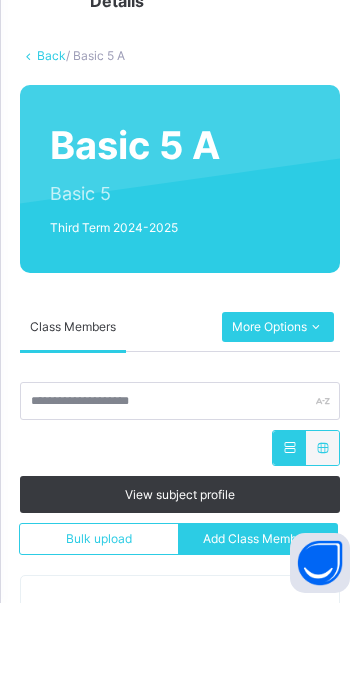 click at bounding box center [315, 410] 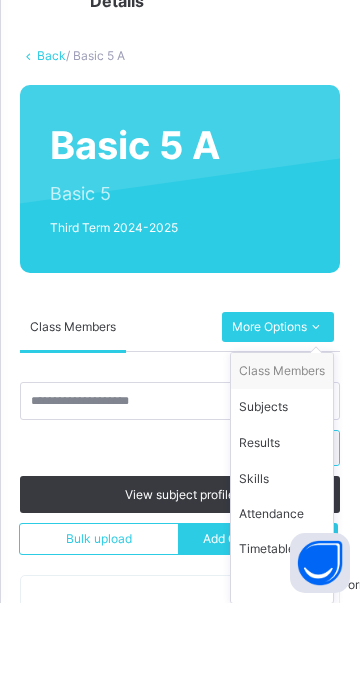 click on "Results" at bounding box center [282, 526] 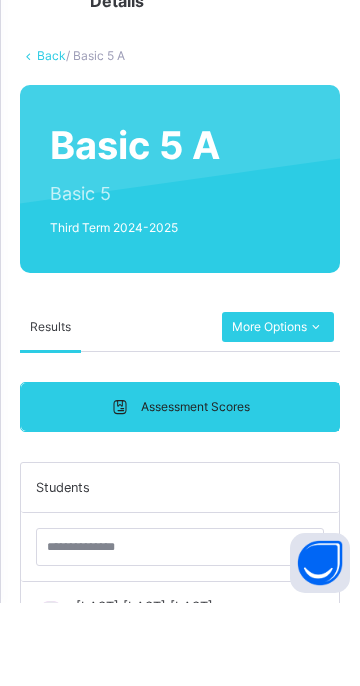 scroll, scrollTop: 258, scrollLeft: 0, axis: vertical 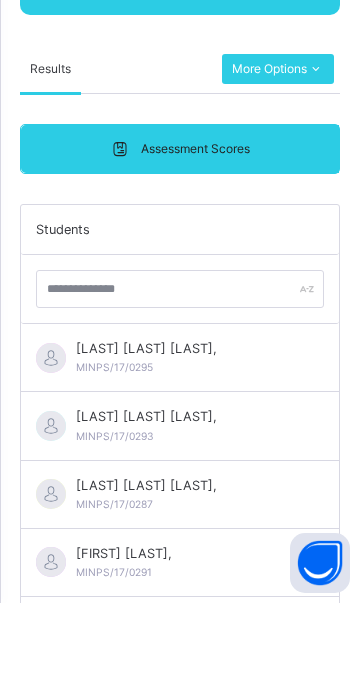 click on "AHMAD UMAR  AMINU,  MINPS/17/0274" at bounding box center [146, 713] 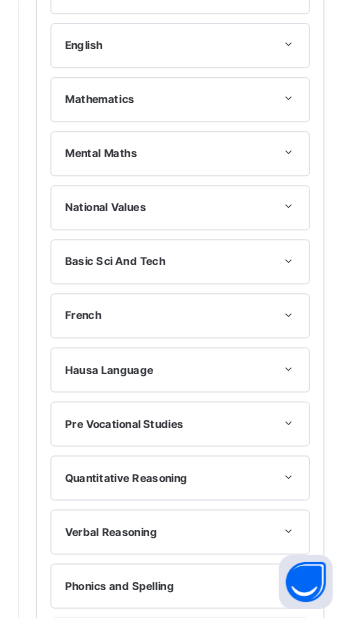 scroll, scrollTop: 569, scrollLeft: 0, axis: vertical 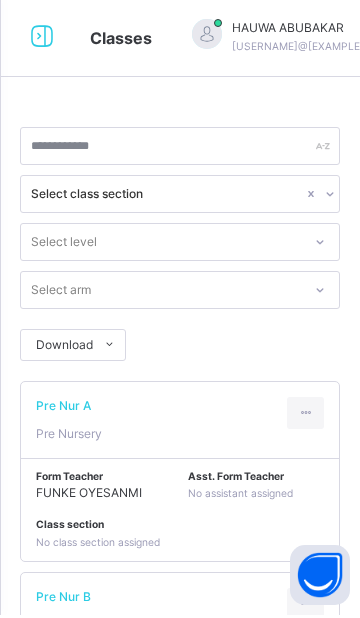 click at bounding box center [42, 40] 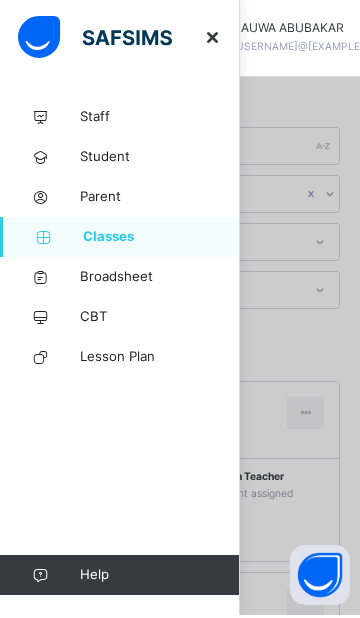 click on "Broadsheet" at bounding box center (120, 280) 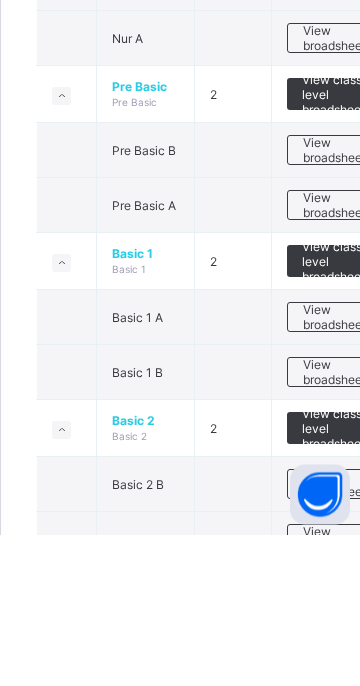 scroll, scrollTop: 367, scrollLeft: 0, axis: vertical 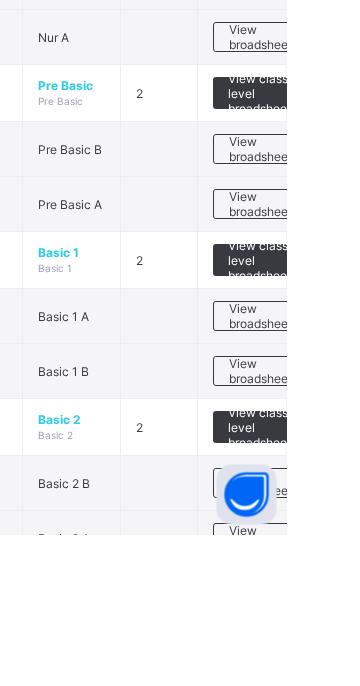 click on "View broadsheet" at bounding box center (334, 468) 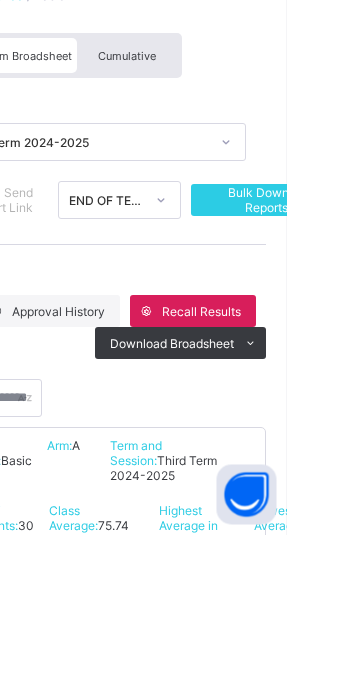scroll, scrollTop: 367, scrollLeft: 0, axis: vertical 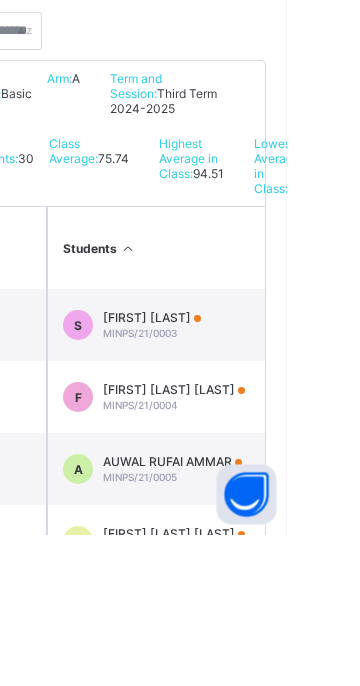 click on "[FIRST] [LAST] [ID]" at bounding box center (226, 477) 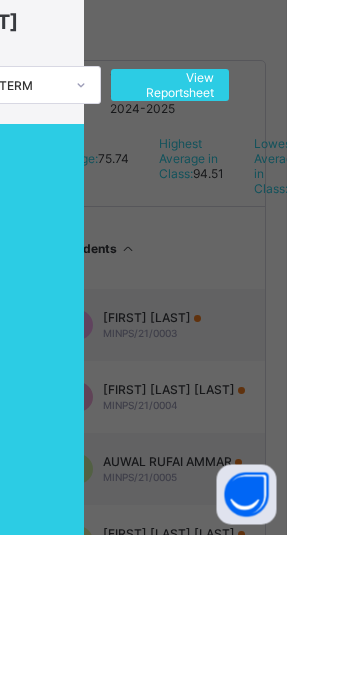 scroll, scrollTop: 0, scrollLeft: 147, axis: horizontal 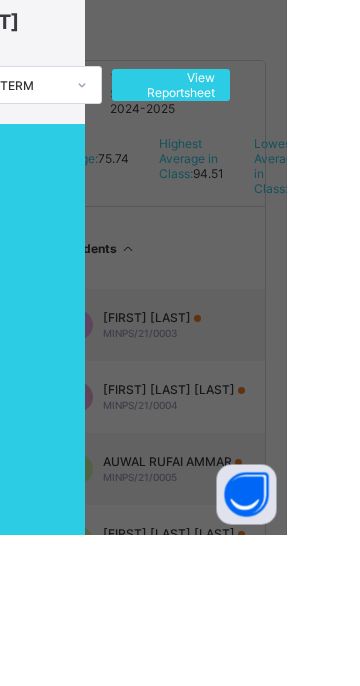 click on "View Reportsheet" at bounding box center [245, 237] 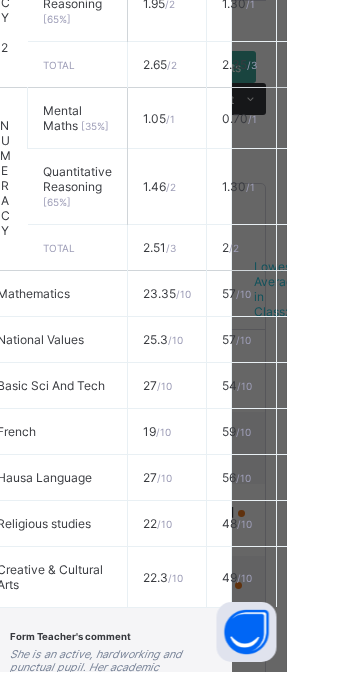 scroll, scrollTop: 1625, scrollLeft: 0, axis: vertical 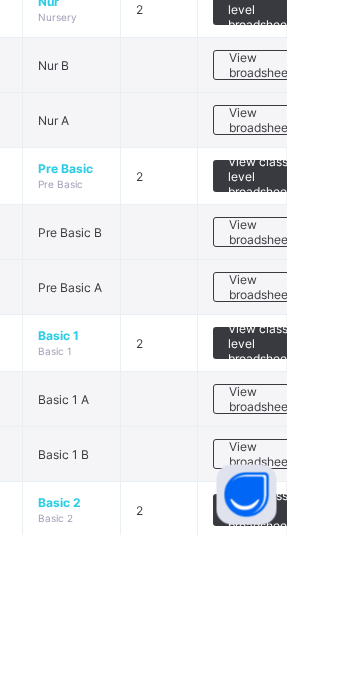 click on "View broadsheet" at bounding box center [334, 606] 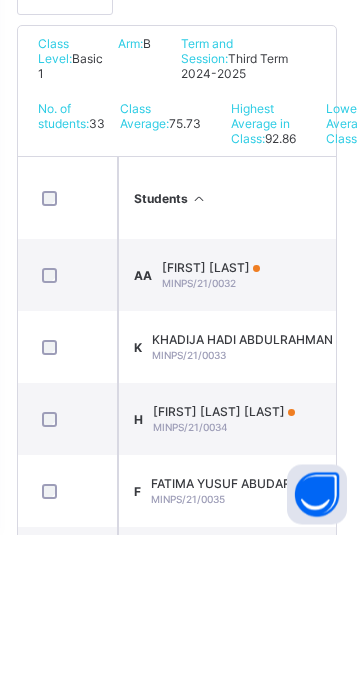 scroll, scrollTop: 403, scrollLeft: 0, axis: vertical 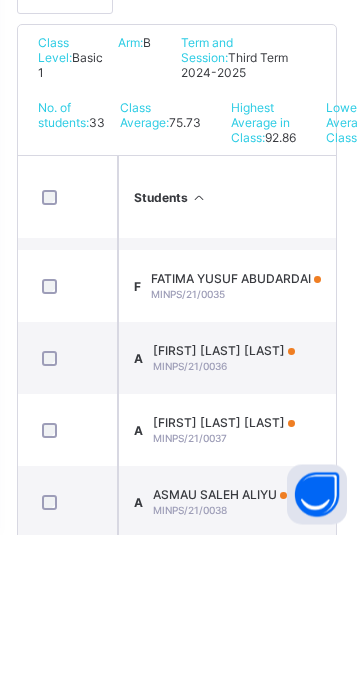 click on "MINPS/21/0036" at bounding box center (193, 518) 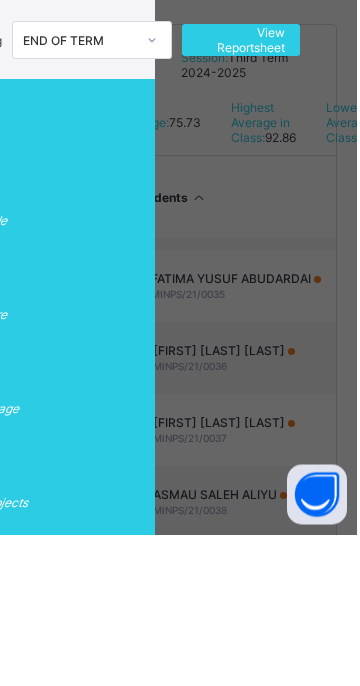 scroll, scrollTop: 0, scrollLeft: 167, axis: horizontal 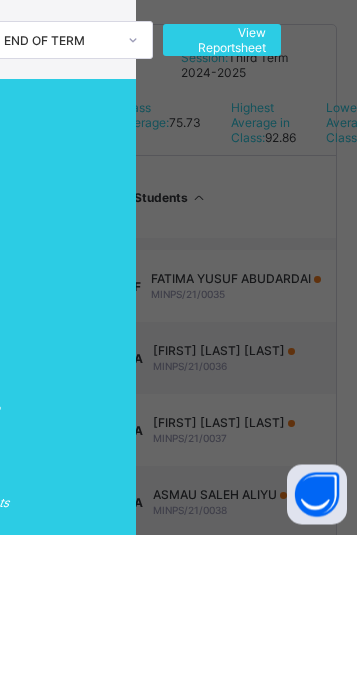 click on "View Reportsheet" at bounding box center [225, 192] 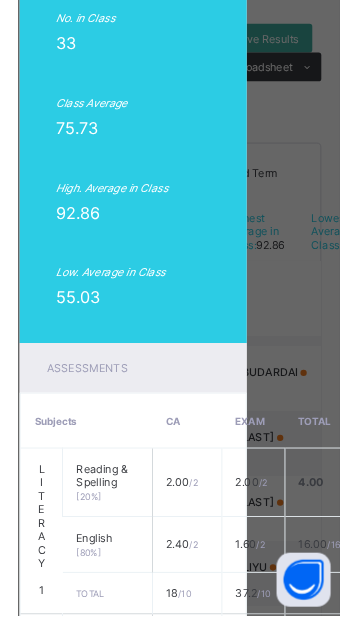 scroll, scrollTop: 725, scrollLeft: 49, axis: both 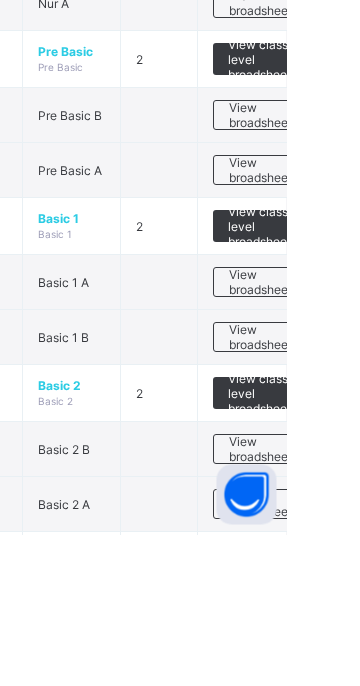 click at bounding box center [67, 378] 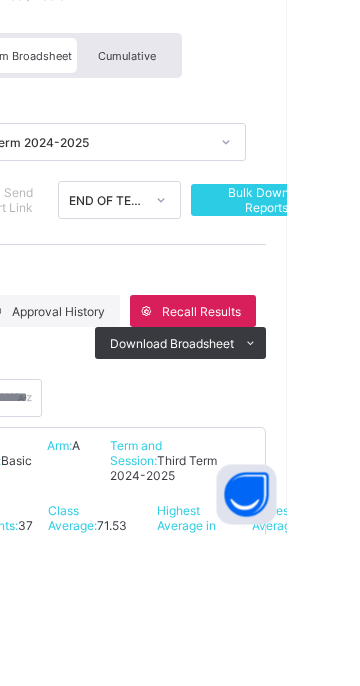 scroll, scrollTop: 401, scrollLeft: 0, axis: vertical 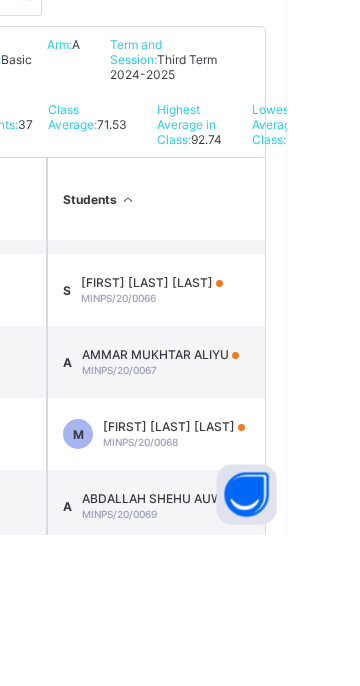 click on "AMMAR MUKHTAR ALIYU    MINPS/20/0067" at bounding box center (234, 514) 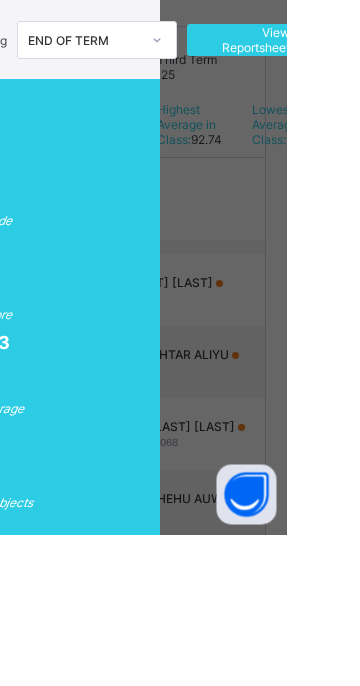 scroll, scrollTop: 0, scrollLeft: 81, axis: horizontal 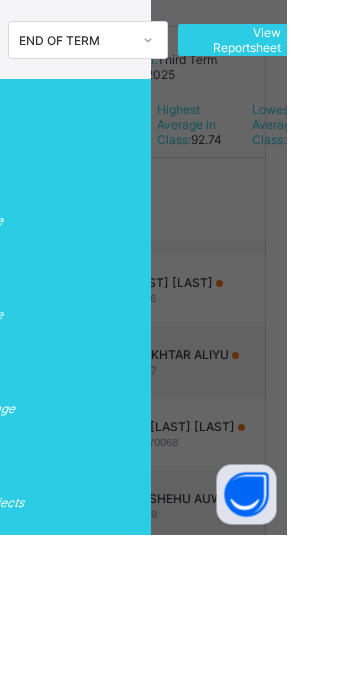 click on "View Reportsheet" at bounding box center (311, 192) 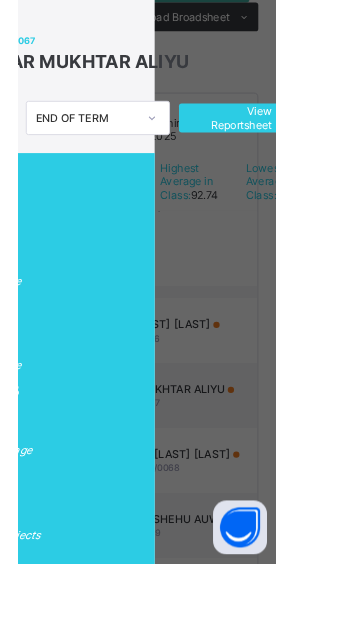 scroll, scrollTop: 0, scrollLeft: 1, axis: horizontal 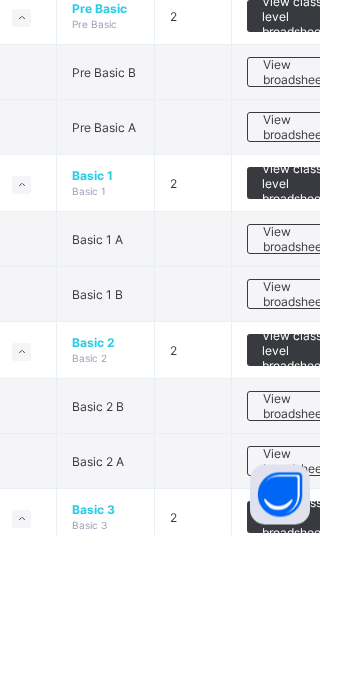 click on "View broadsheet" at bounding box center [334, 558] 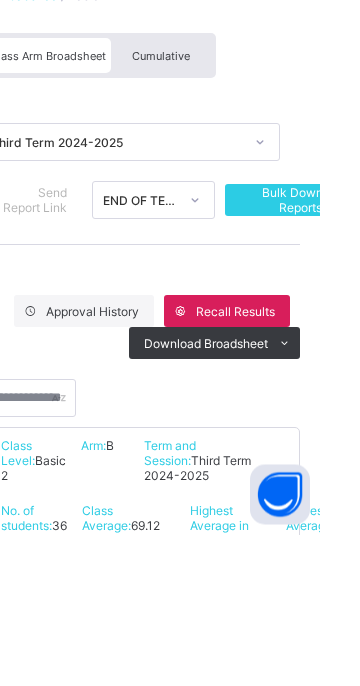 scroll, scrollTop: 438, scrollLeft: 0, axis: vertical 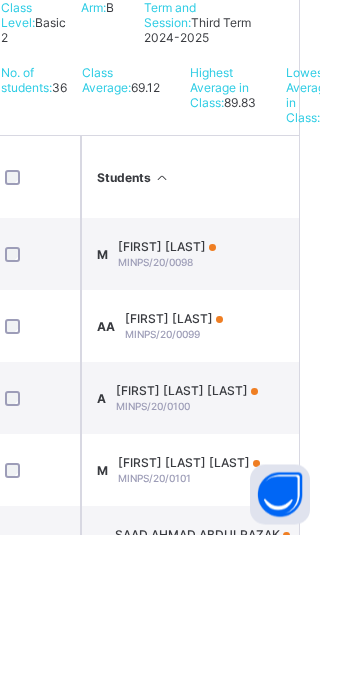click on "MINPS/20/0102" at bounding box center [192, 702] 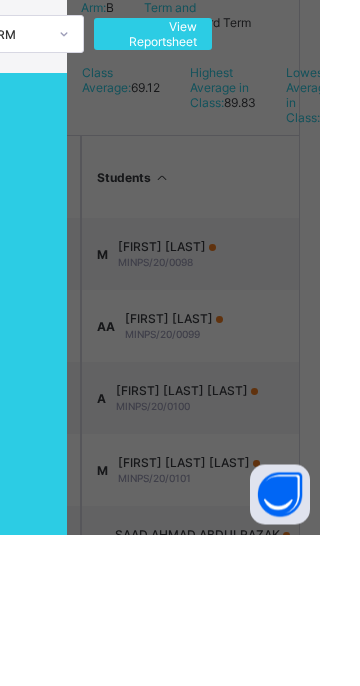 scroll, scrollTop: 8, scrollLeft: 194, axis: both 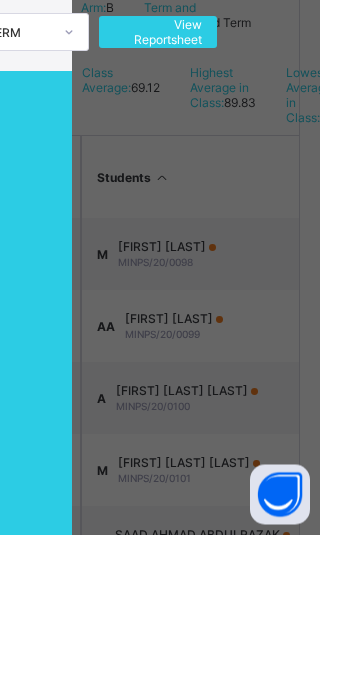 click on "View Reportsheet" at bounding box center (198, 184) 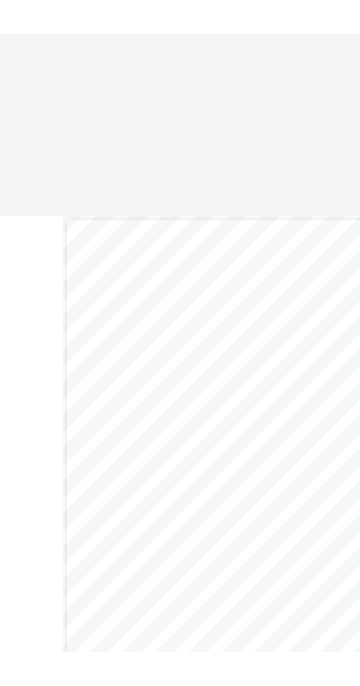 scroll, scrollTop: 0, scrollLeft: 0, axis: both 